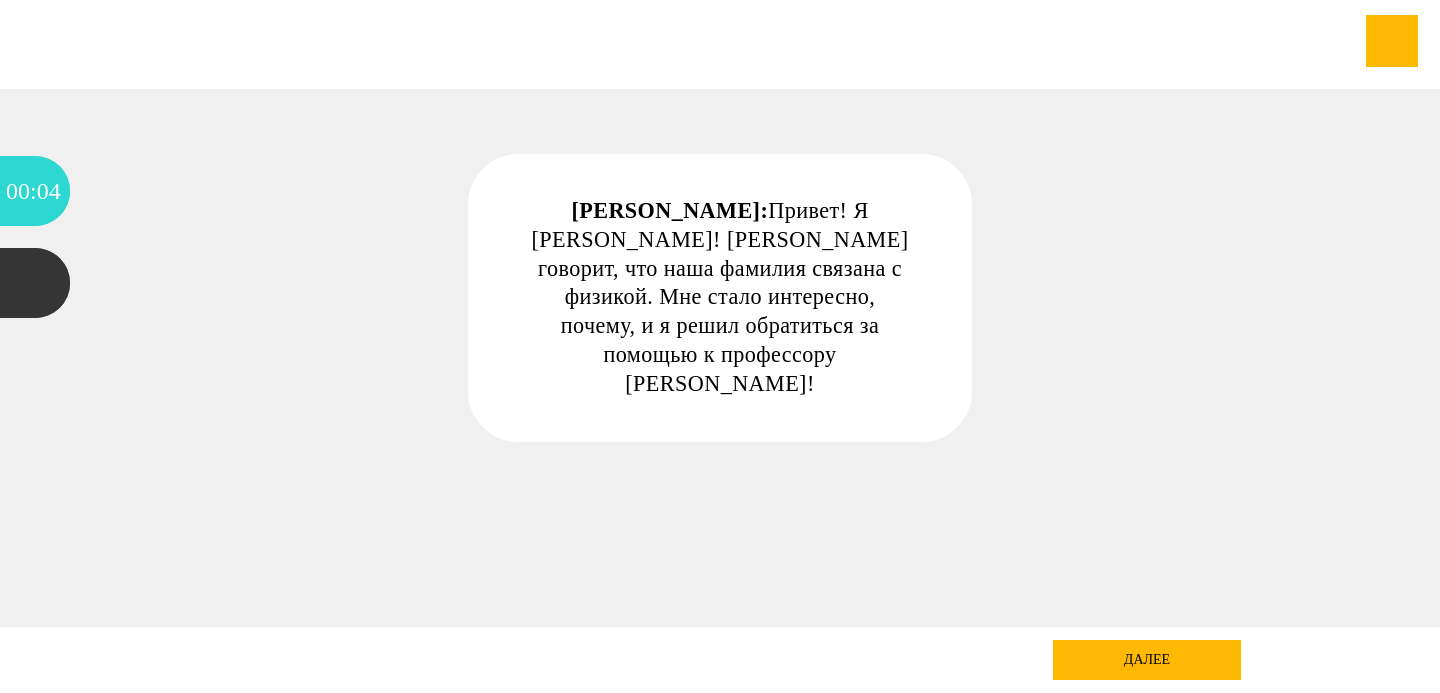 scroll, scrollTop: 0, scrollLeft: 0, axis: both 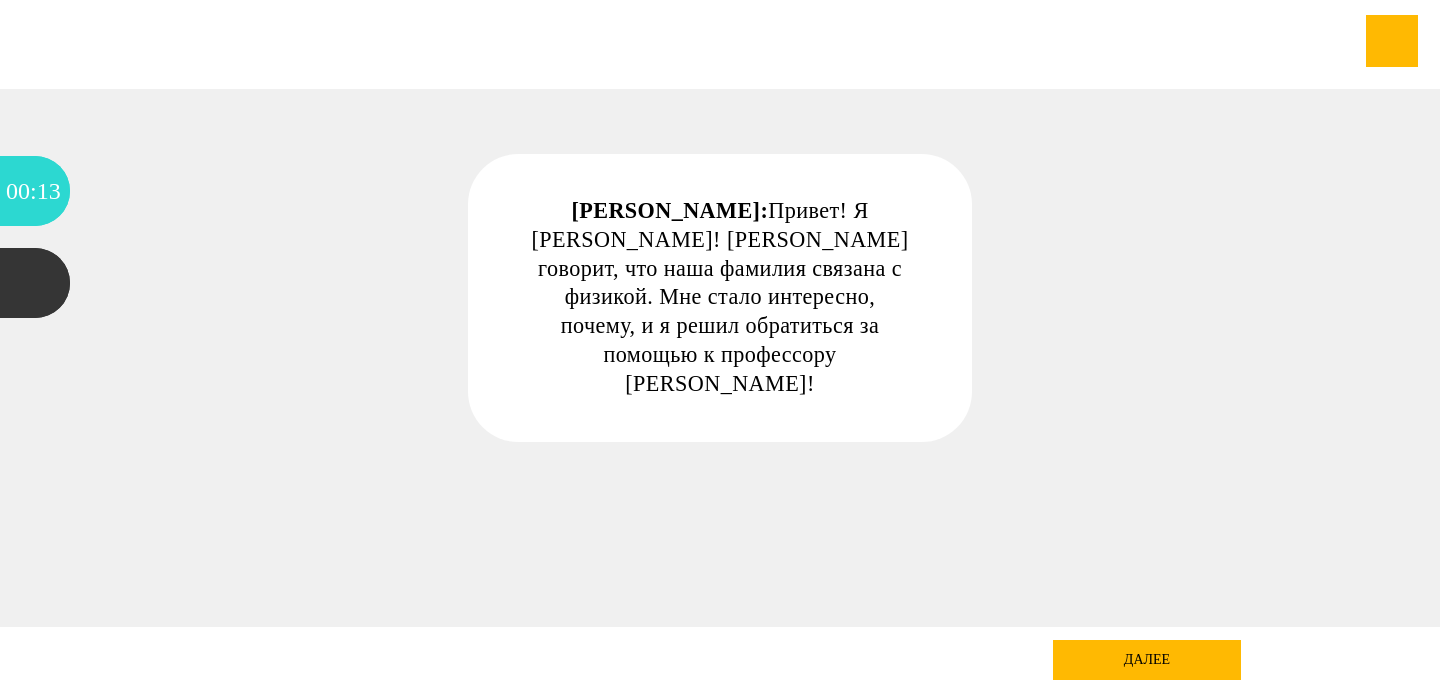click on "далее" at bounding box center [1147, 660] 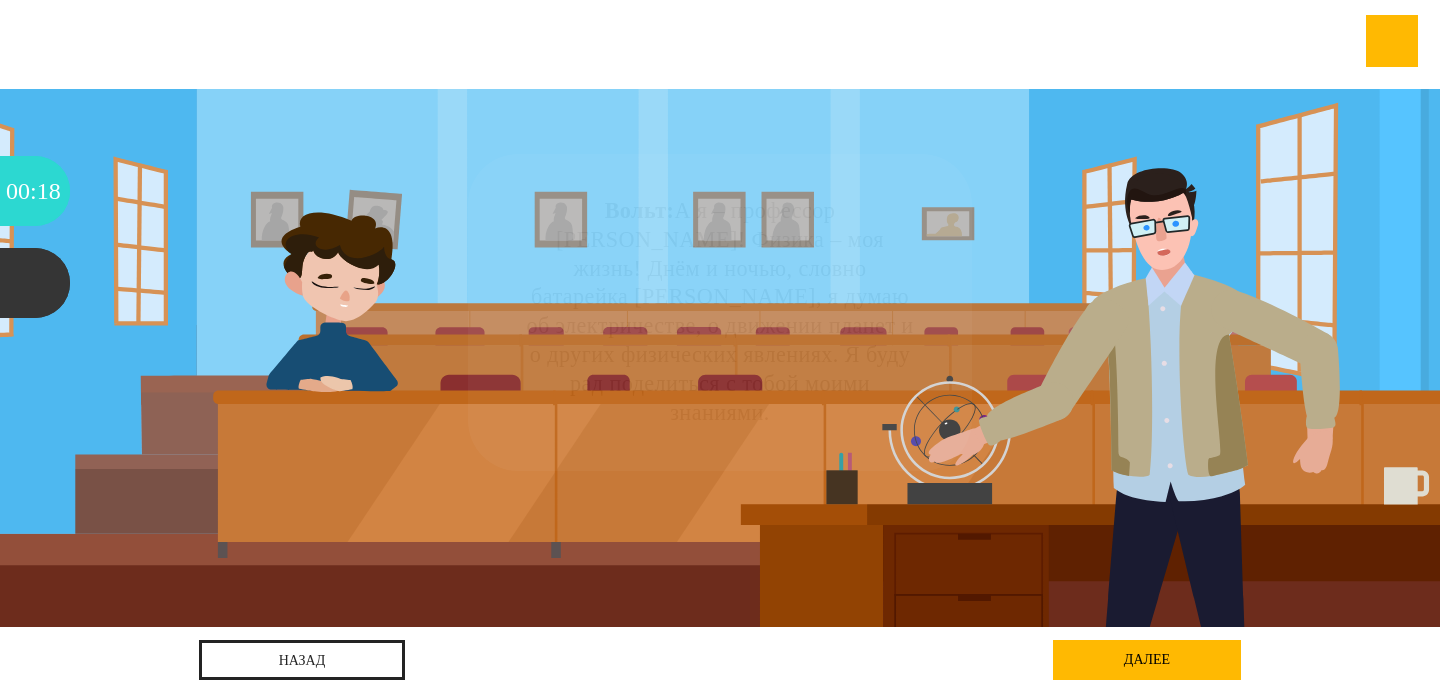 scroll, scrollTop: 0, scrollLeft: 0, axis: both 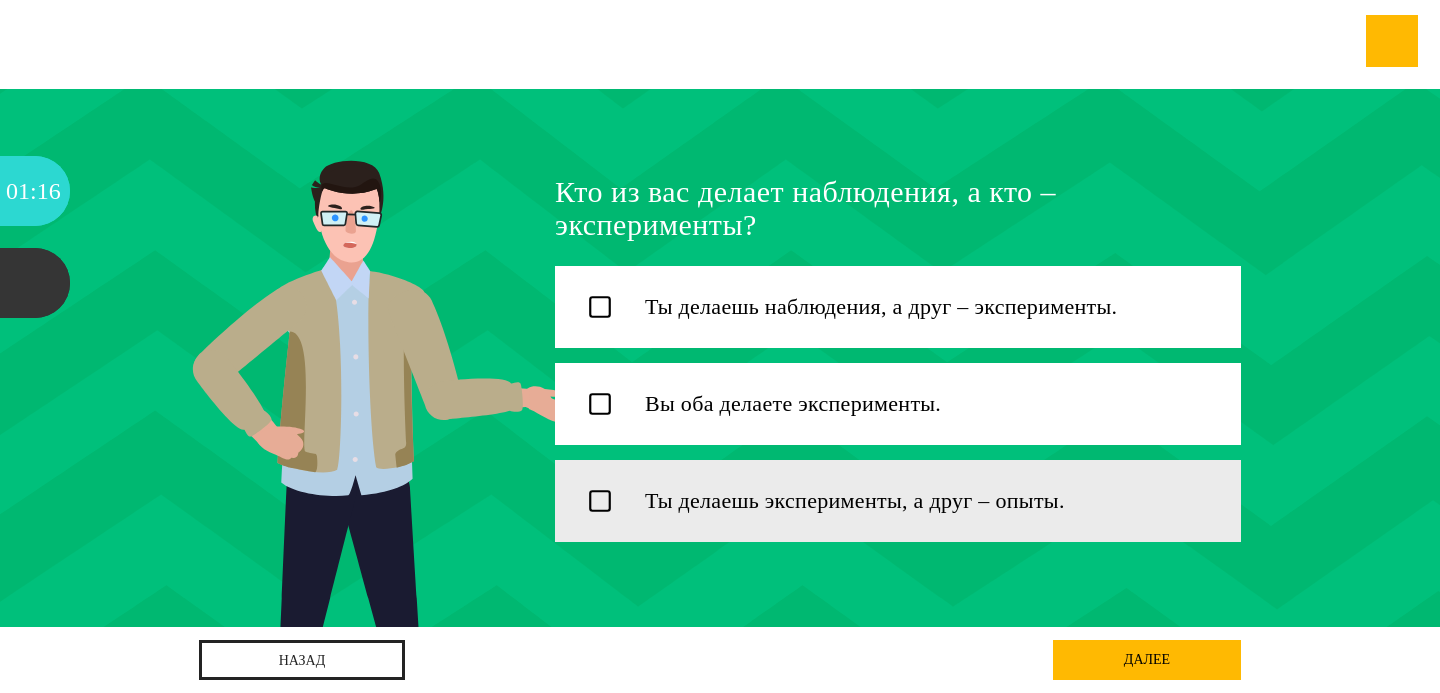 click 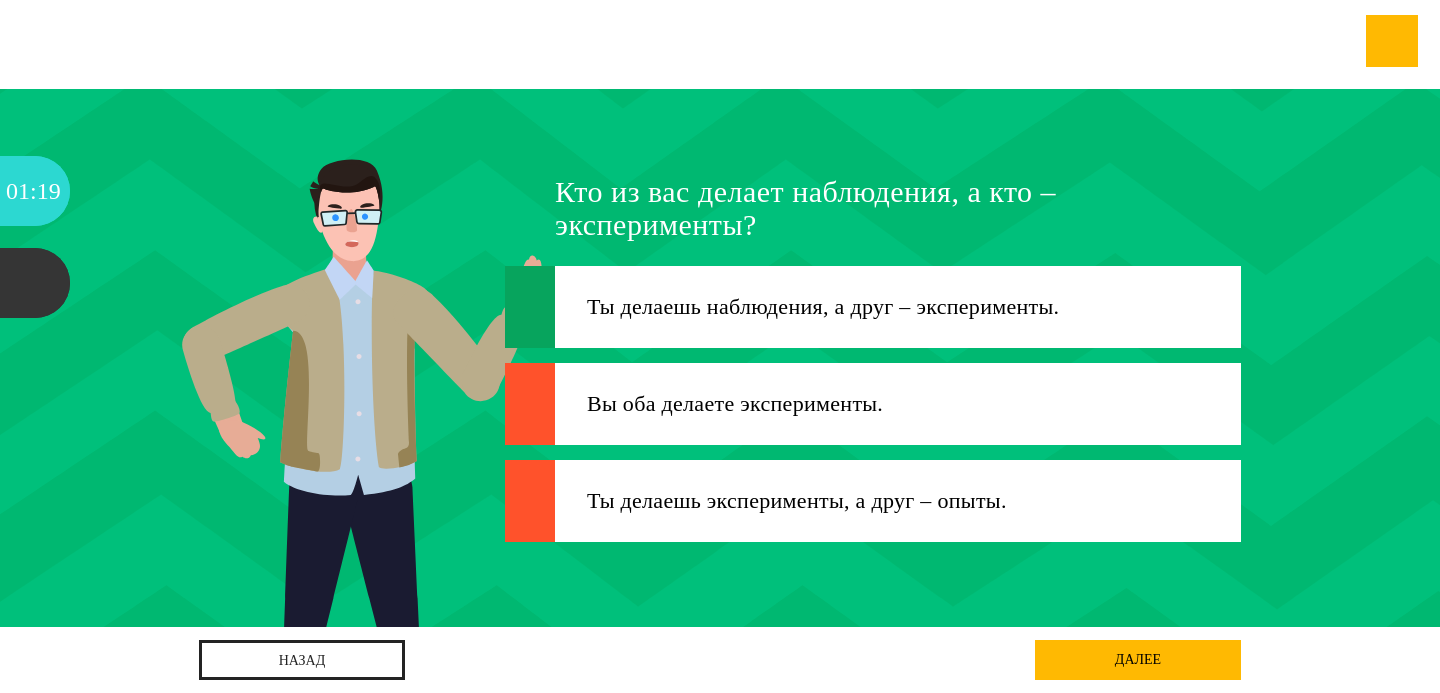 scroll, scrollTop: 0, scrollLeft: 0, axis: both 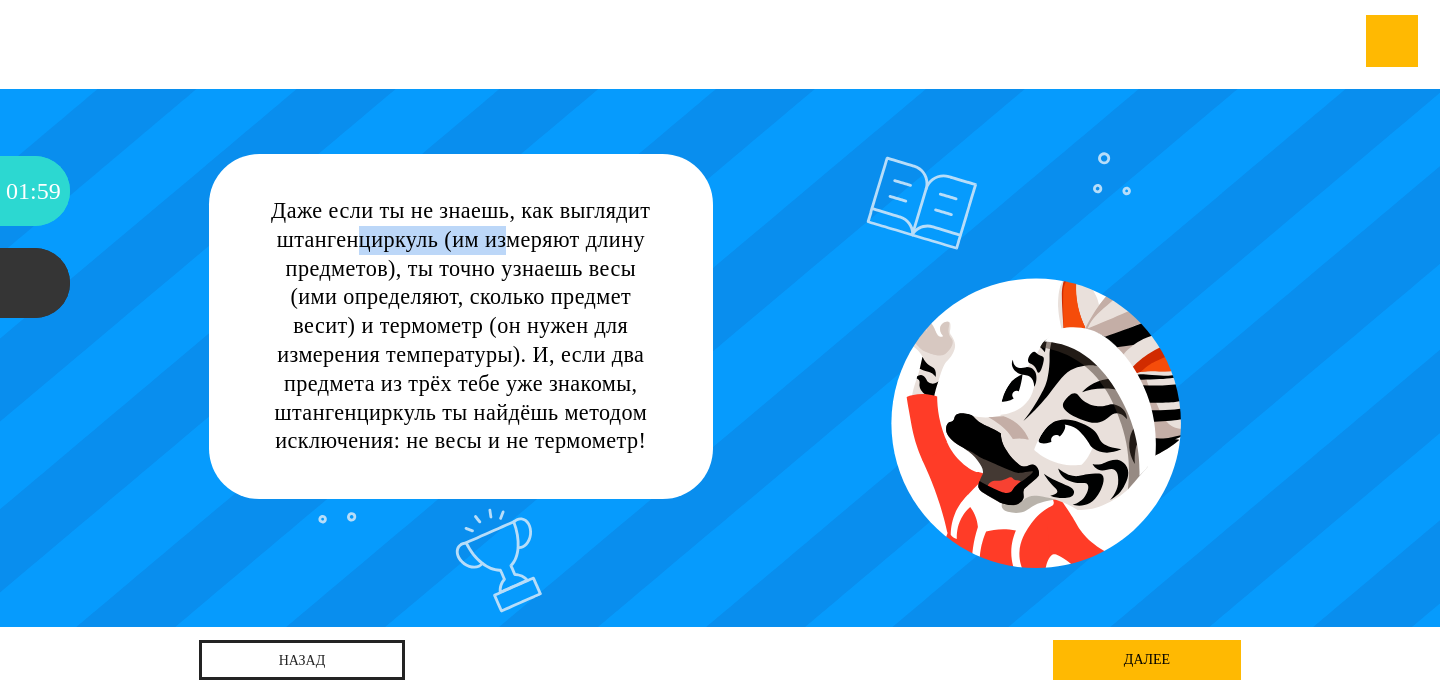 drag, startPoint x: 278, startPoint y: 241, endPoint x: 441, endPoint y: 241, distance: 163 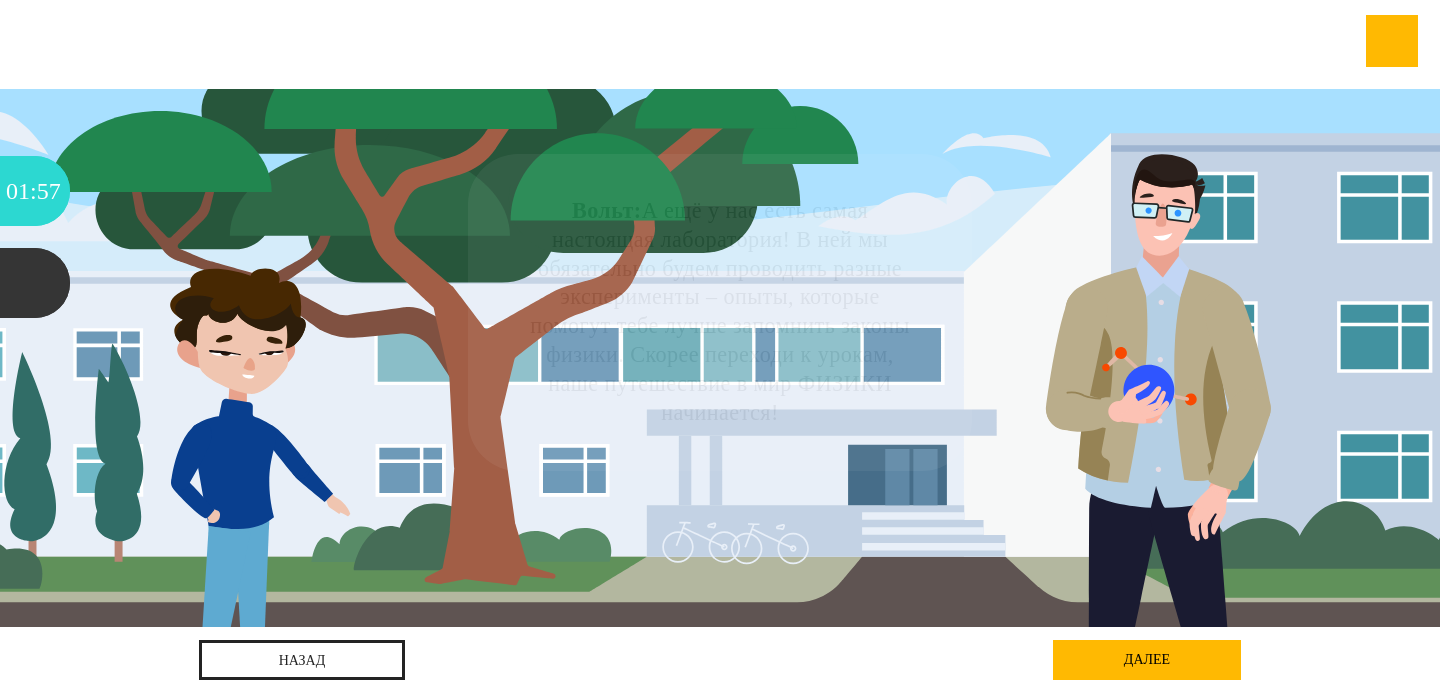 scroll, scrollTop: 0, scrollLeft: 0, axis: both 